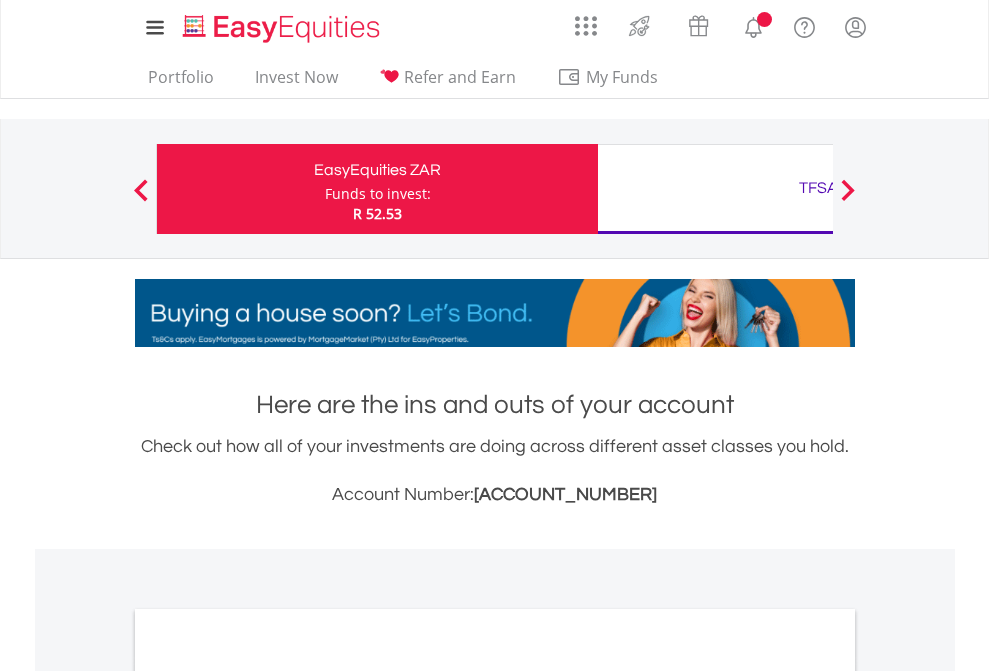 scroll, scrollTop: 0, scrollLeft: 0, axis: both 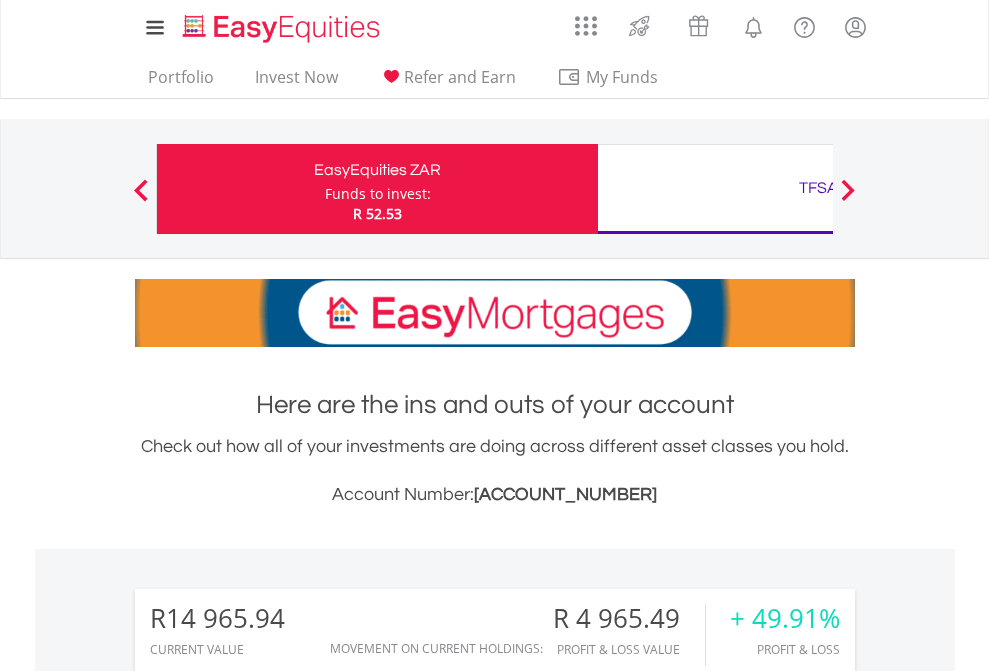 click on "Funds to invest:" at bounding box center [378, 194] 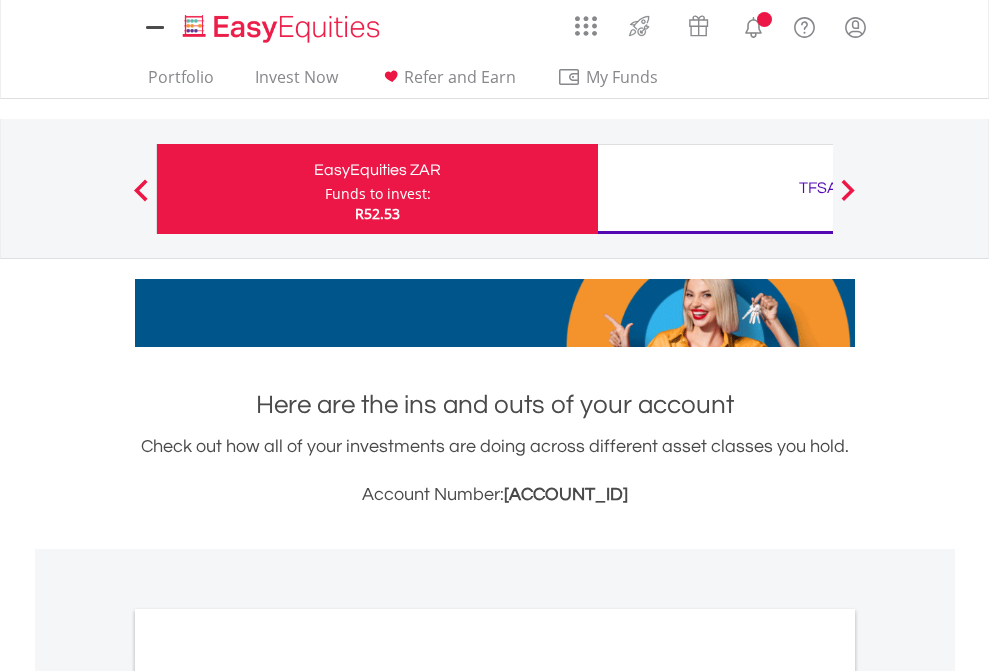 scroll, scrollTop: 0, scrollLeft: 0, axis: both 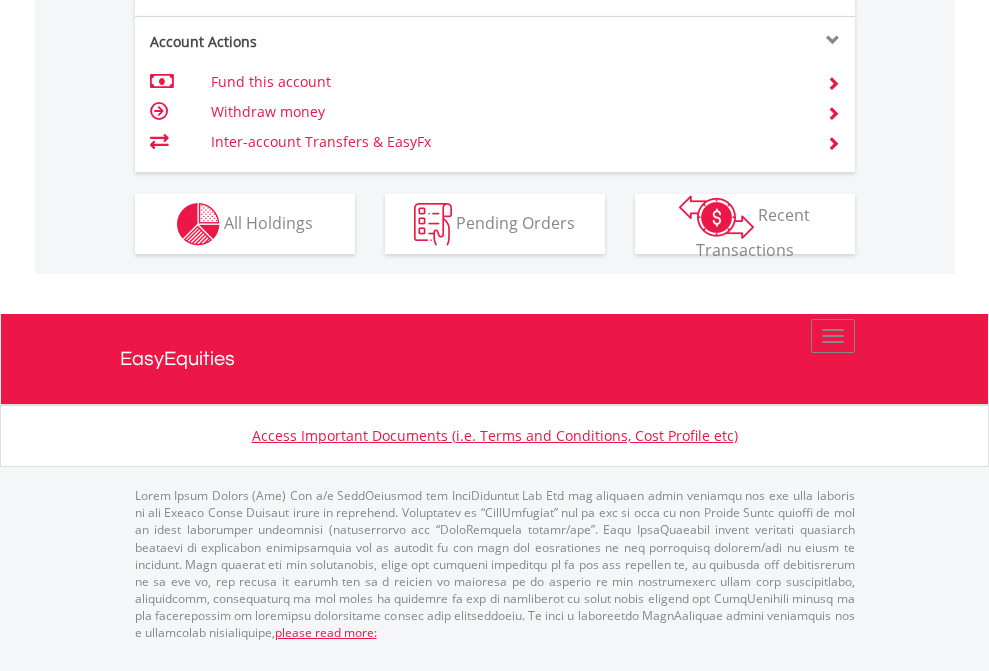 click on "Investment types" at bounding box center [706, -337] 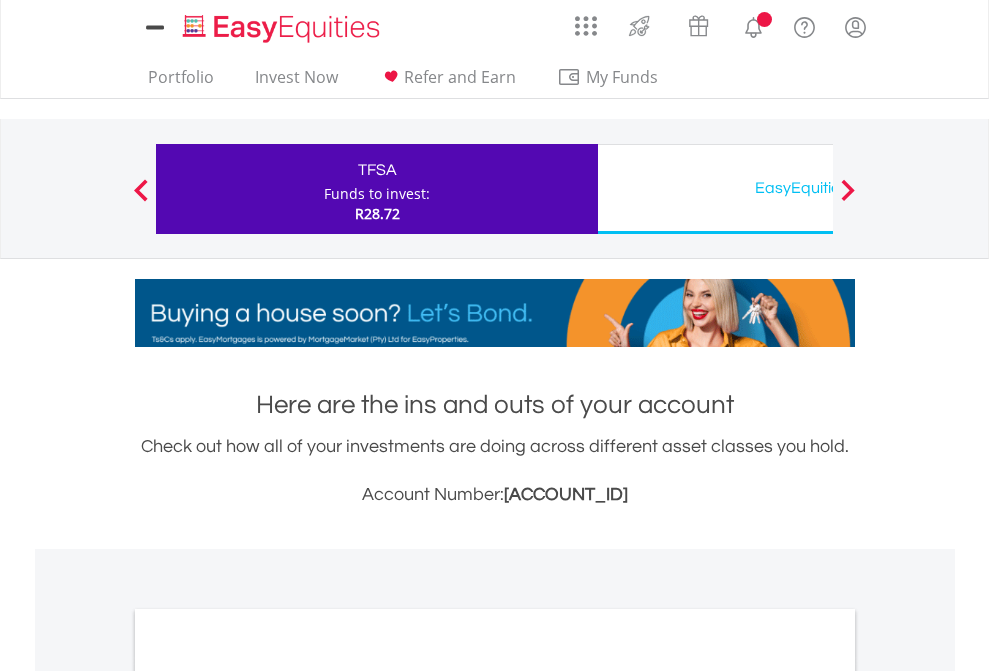 scroll, scrollTop: 0, scrollLeft: 0, axis: both 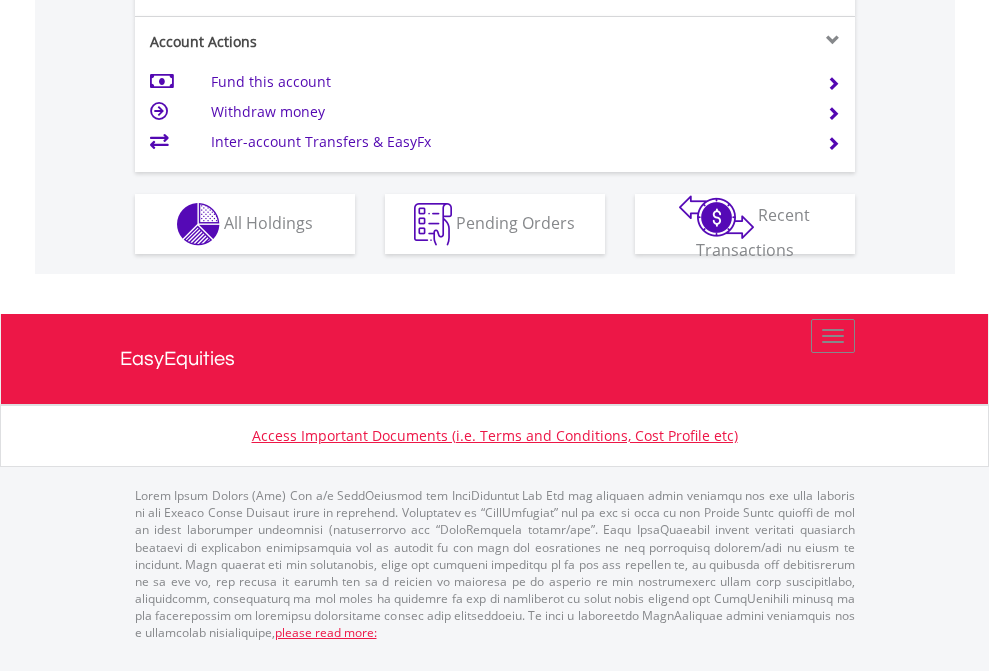 click on "Investment types" at bounding box center (706, -337) 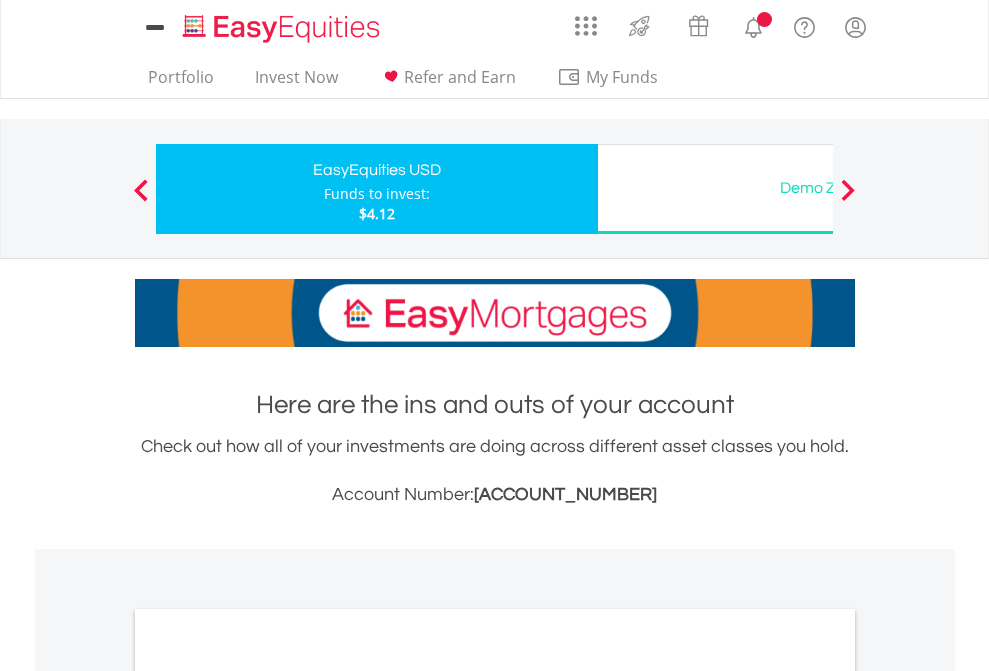 scroll, scrollTop: 0, scrollLeft: 0, axis: both 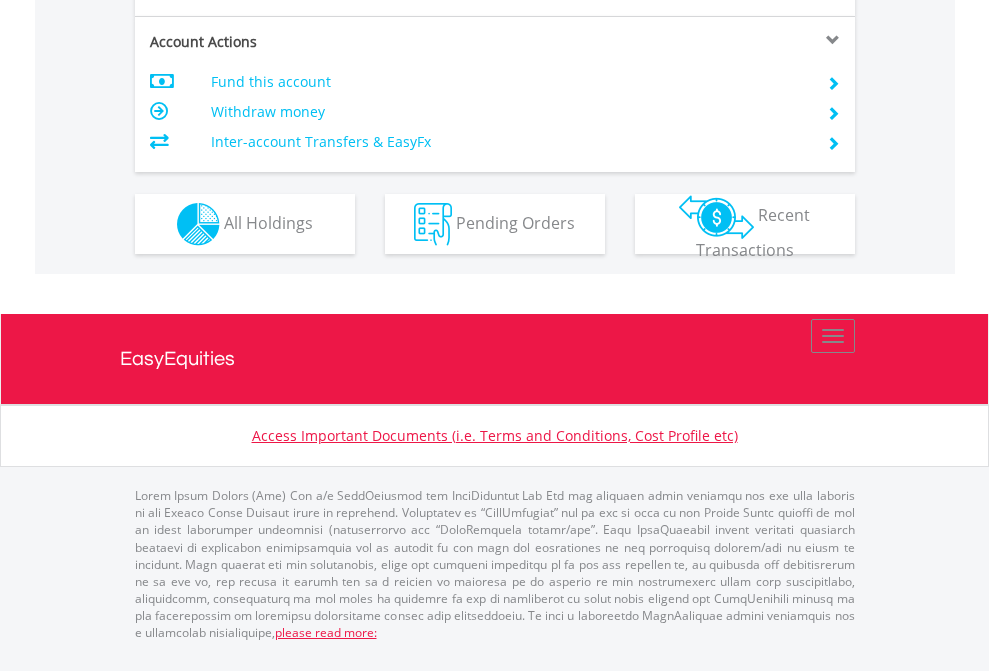 click on "Investment types" at bounding box center (706, -337) 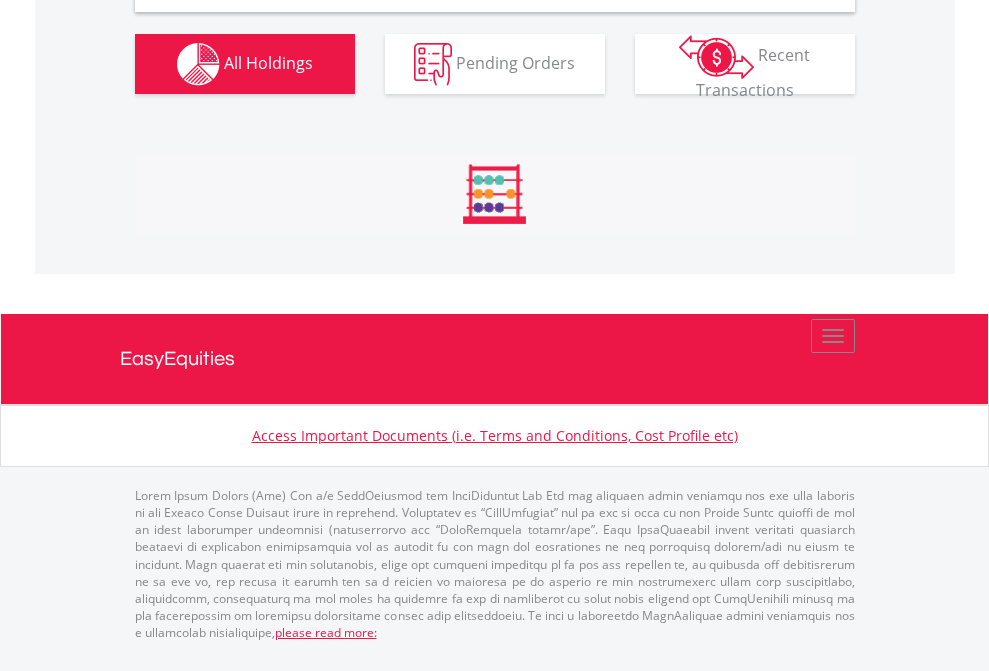 scroll, scrollTop: 1933, scrollLeft: 0, axis: vertical 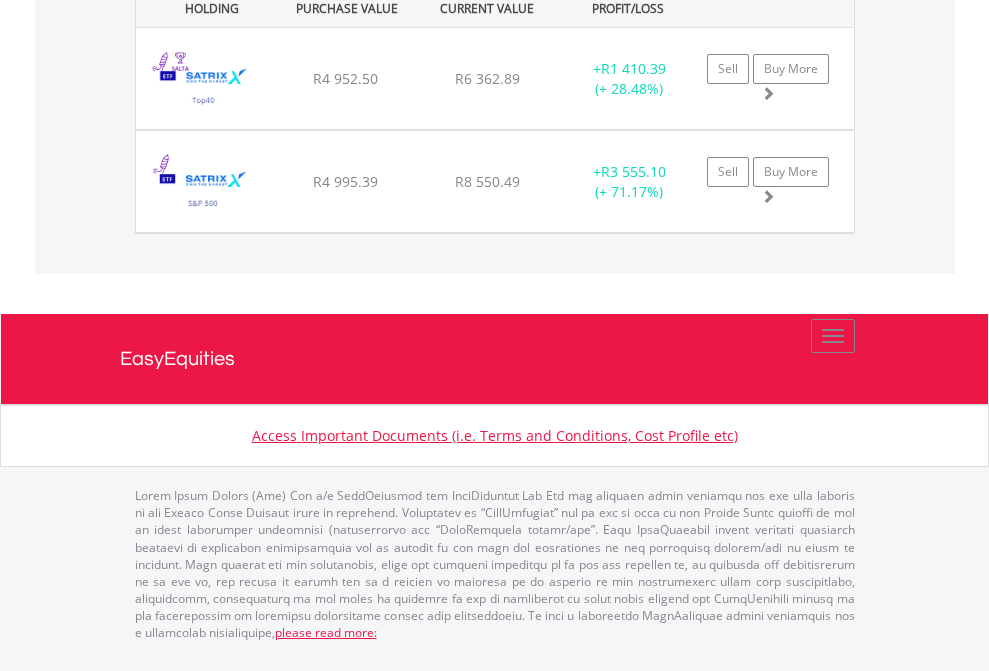 click on "TFSA" at bounding box center [818, -1071] 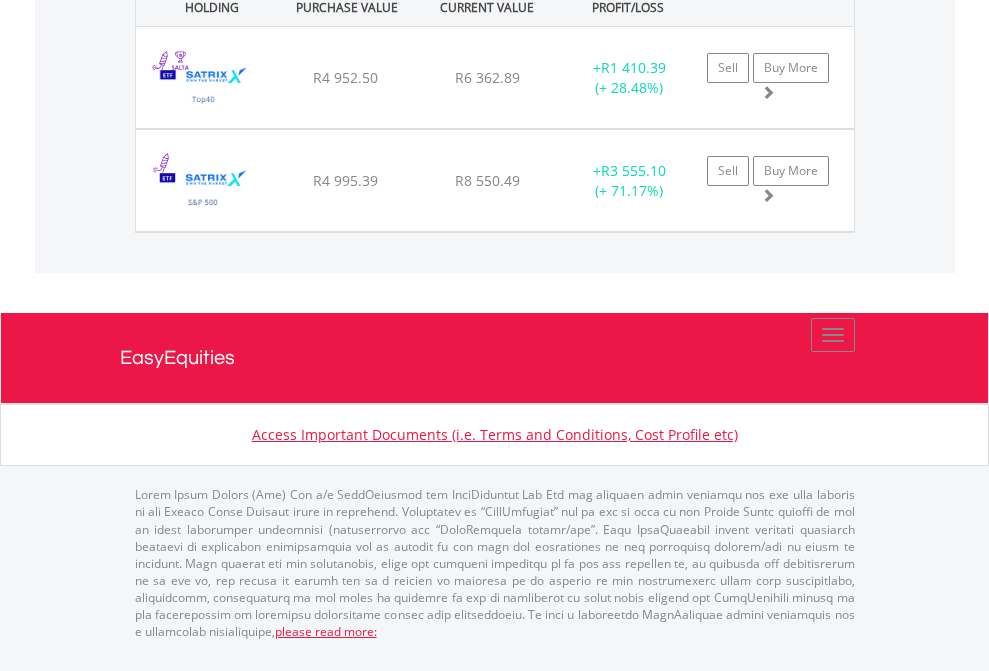 scroll, scrollTop: 144, scrollLeft: 0, axis: vertical 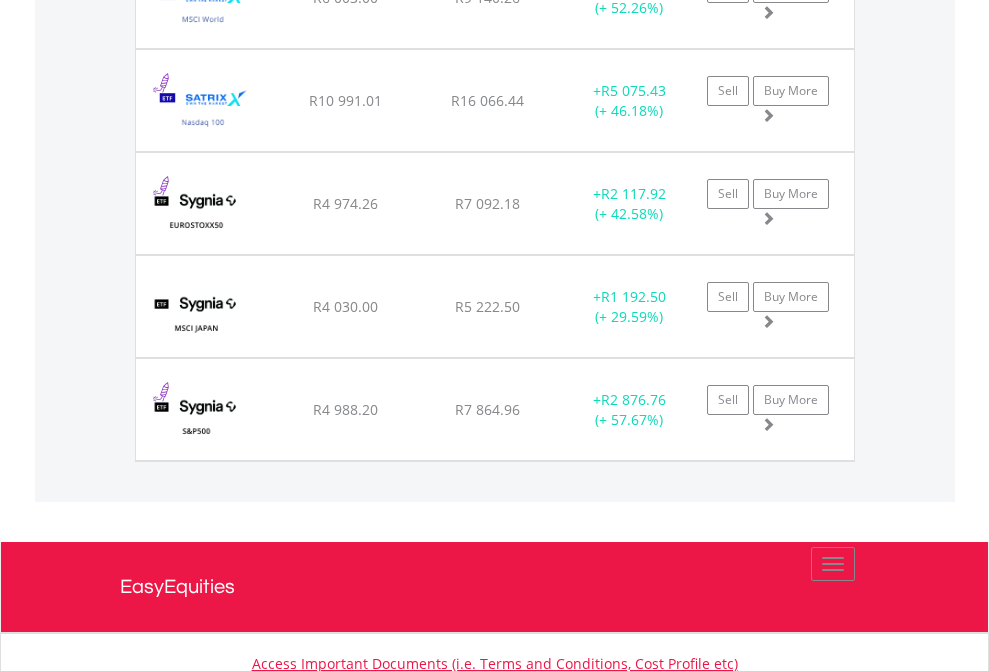 click on "EasyEquities USD" at bounding box center [818, -2117] 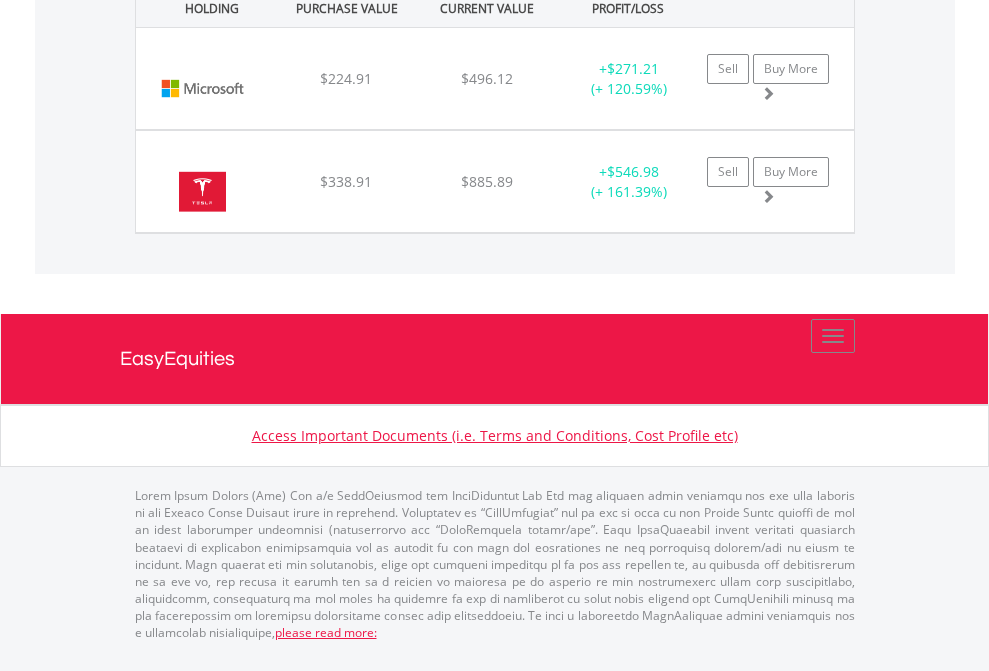 scroll, scrollTop: 2225, scrollLeft: 0, axis: vertical 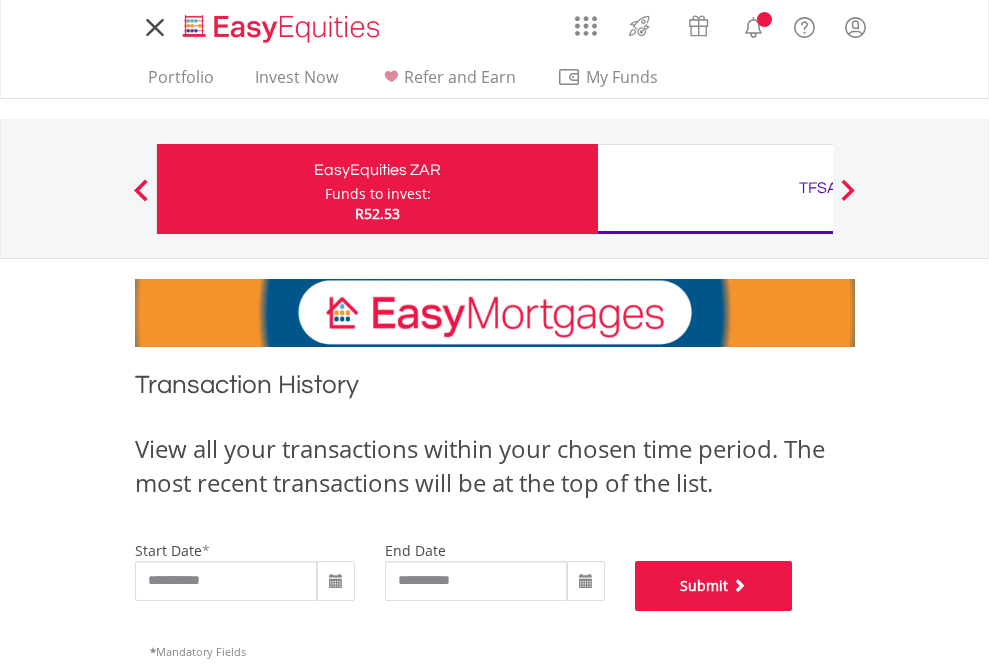 click on "Submit" at bounding box center [714, 586] 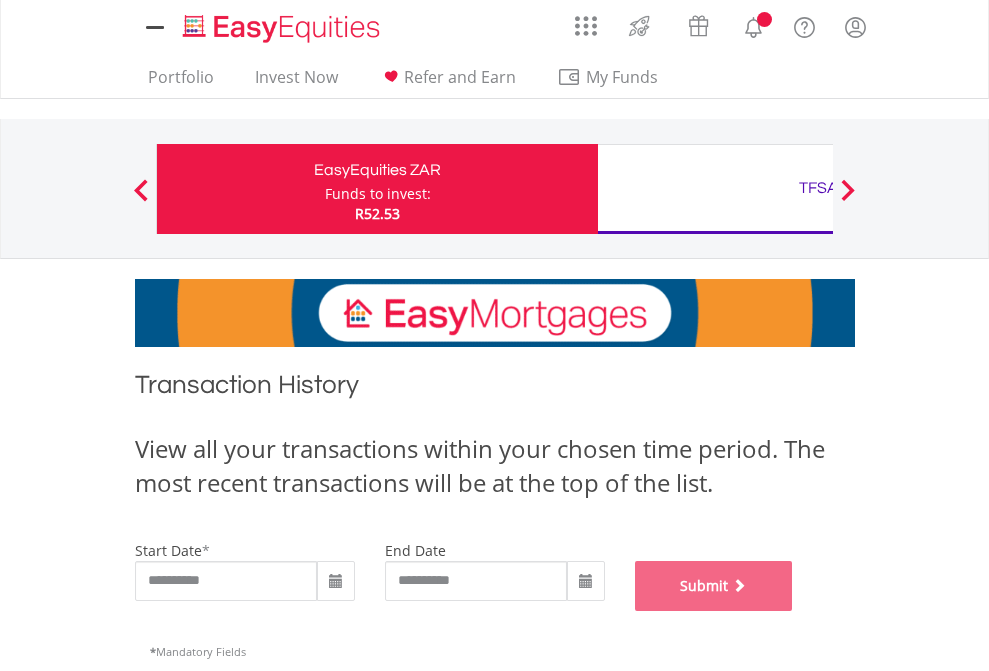 scroll, scrollTop: 811, scrollLeft: 0, axis: vertical 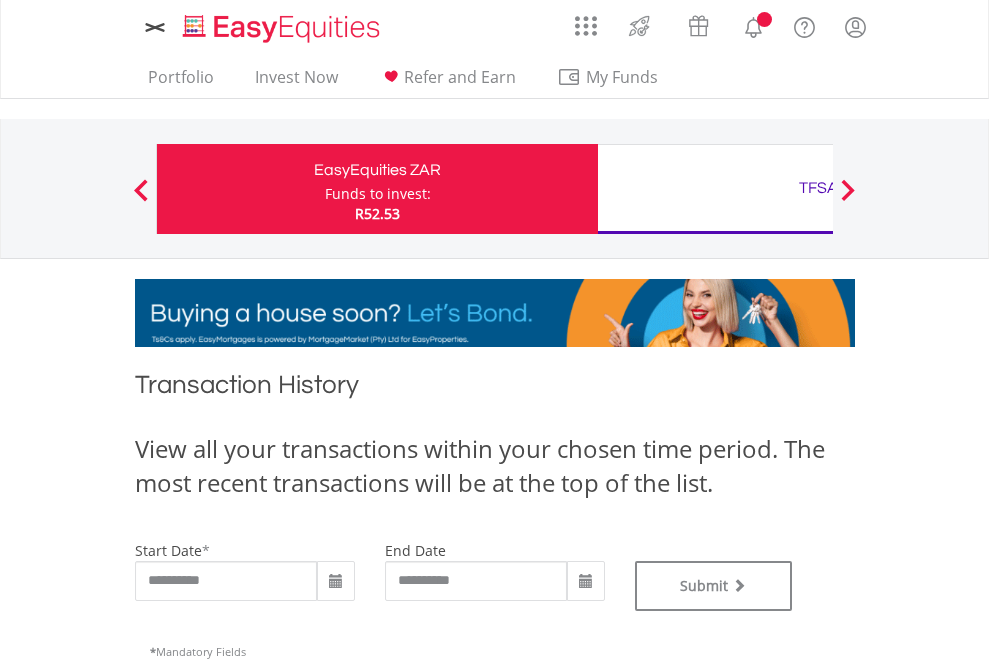 click on "TFSA" at bounding box center (818, 188) 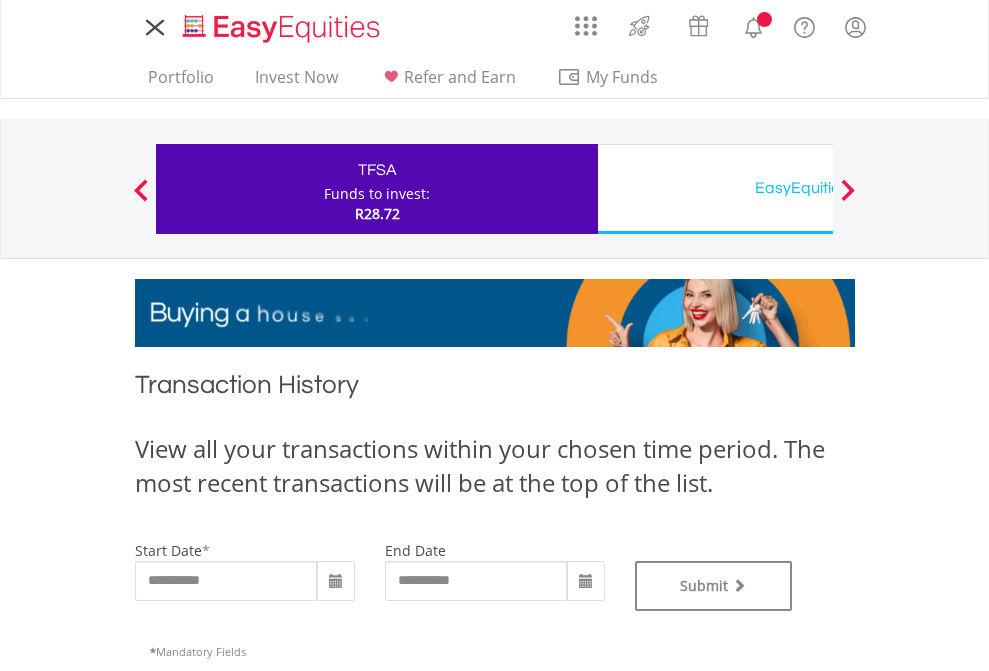 scroll, scrollTop: 0, scrollLeft: 0, axis: both 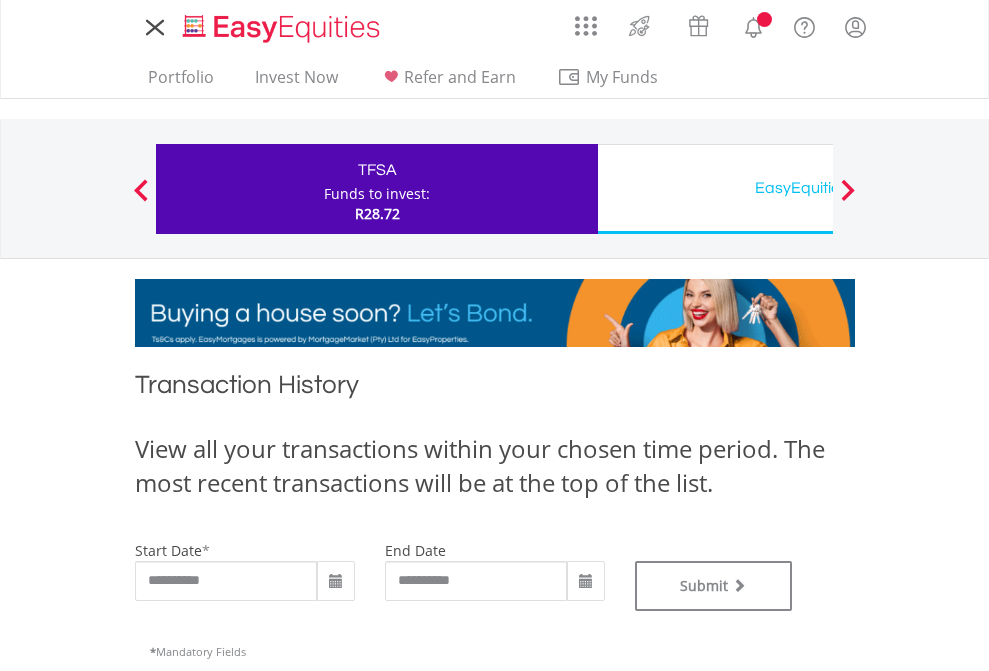 type on "**********" 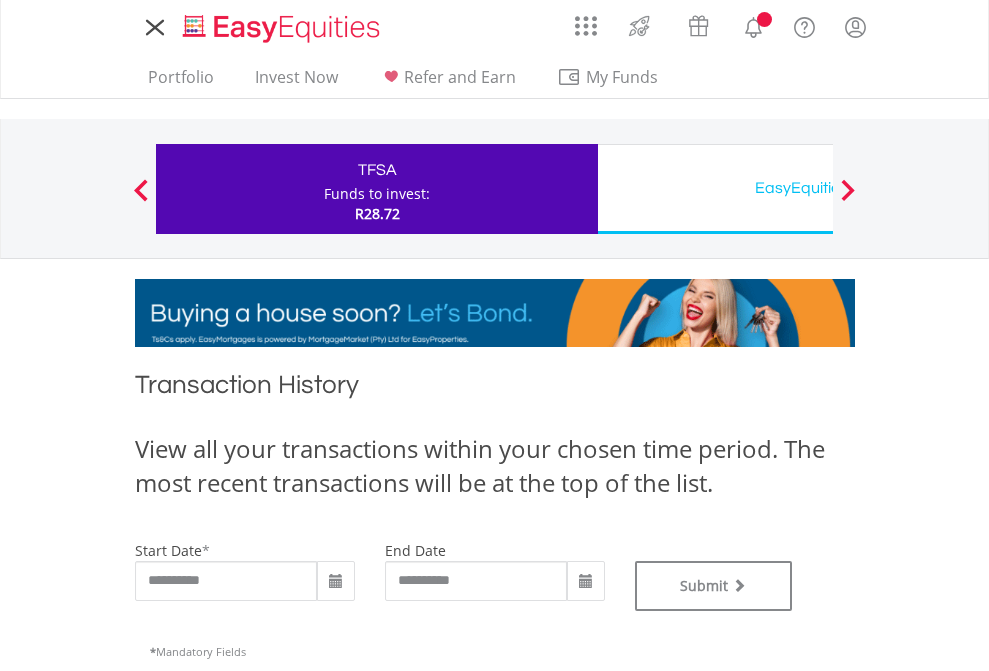 type on "**********" 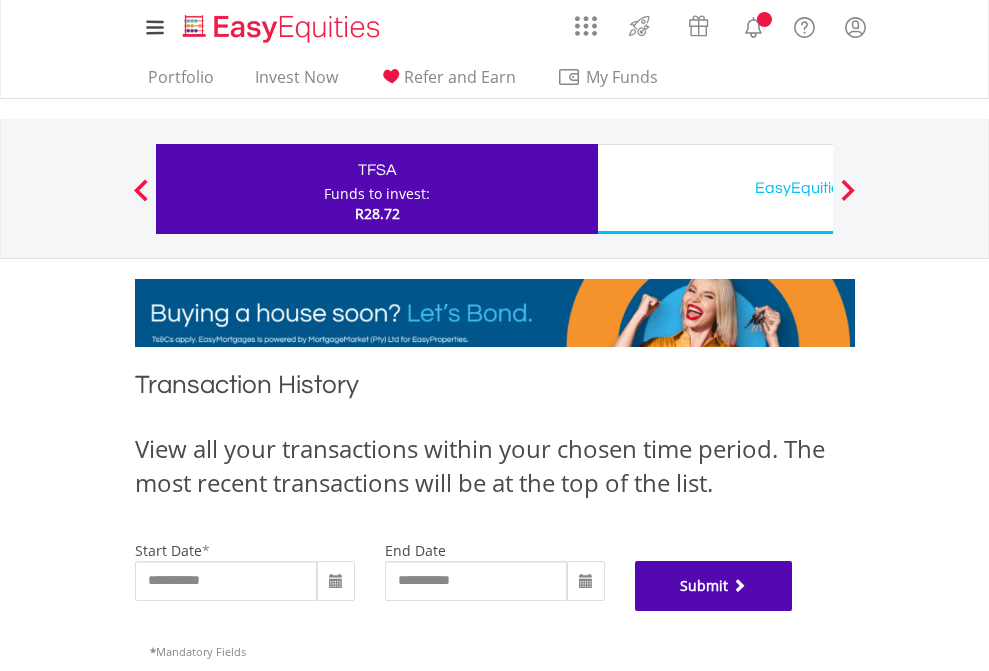 click on "Submit" at bounding box center (714, 586) 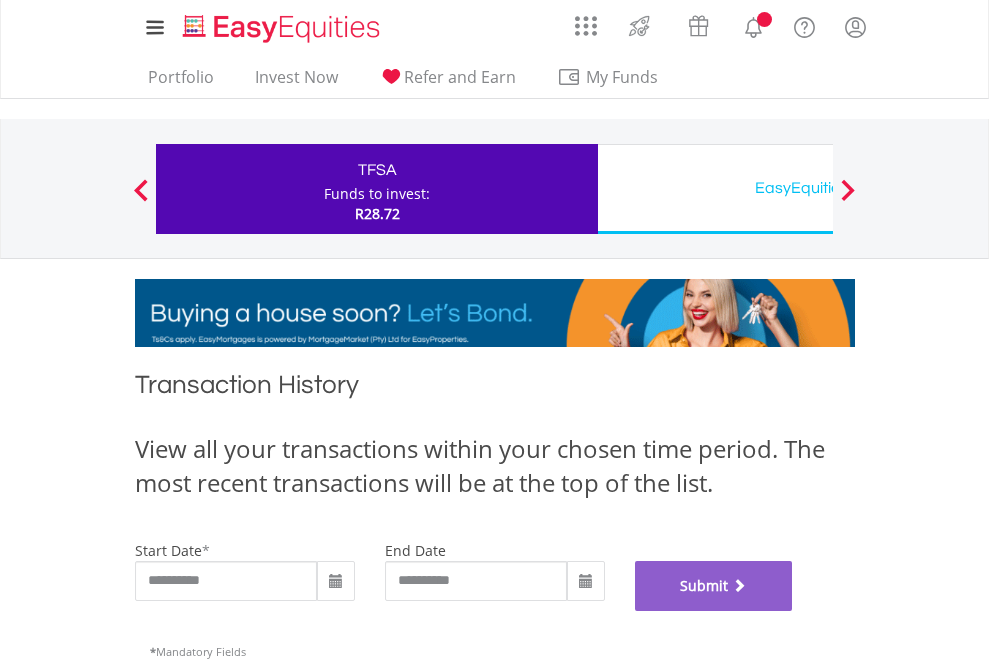 scroll, scrollTop: 811, scrollLeft: 0, axis: vertical 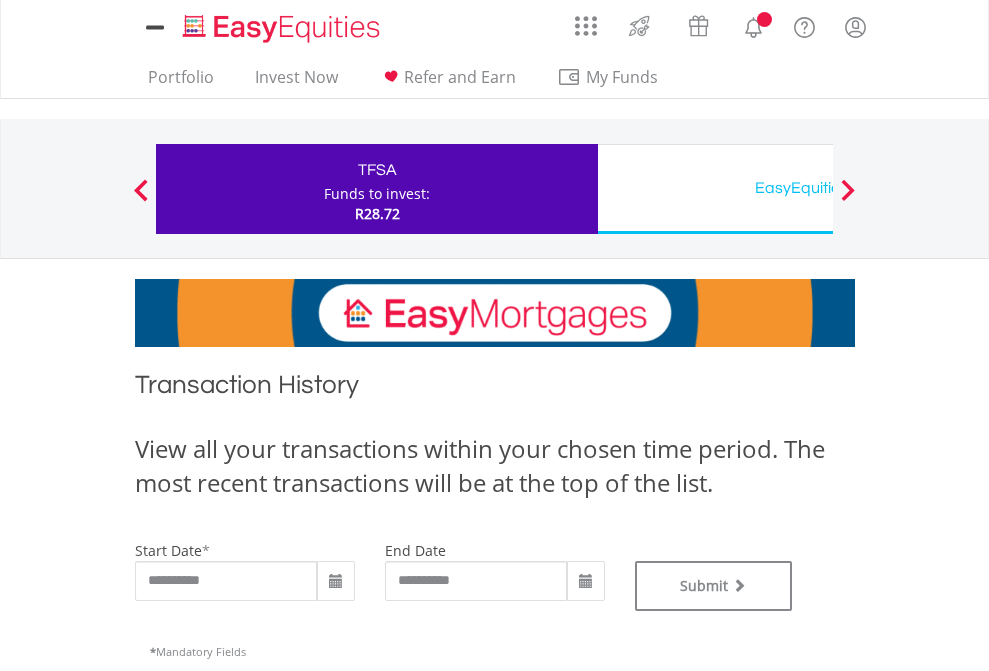 click on "EasyEquities USD" at bounding box center [818, 188] 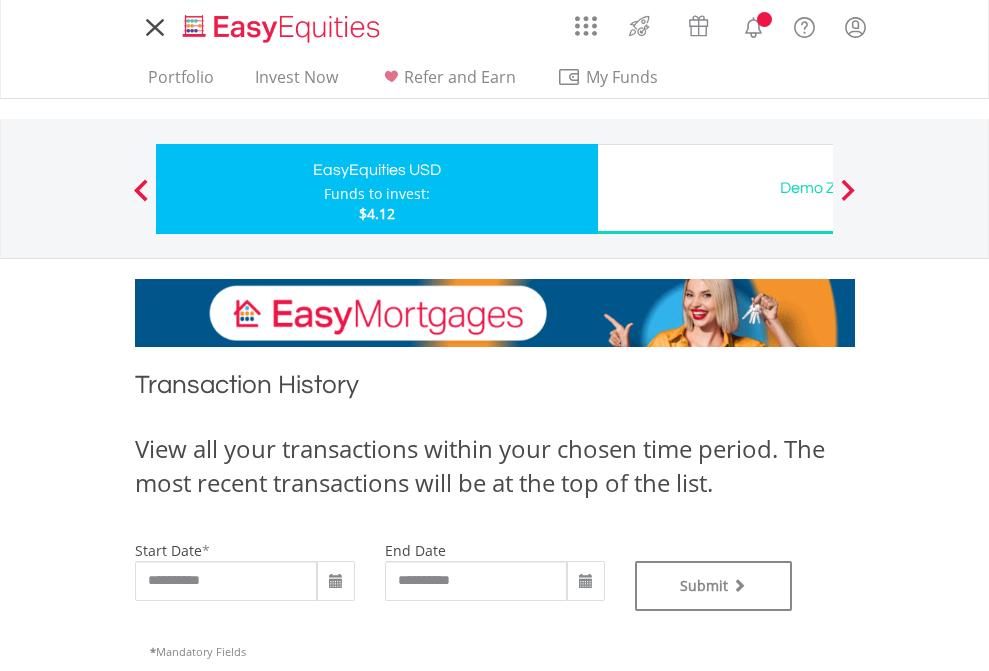 scroll, scrollTop: 0, scrollLeft: 0, axis: both 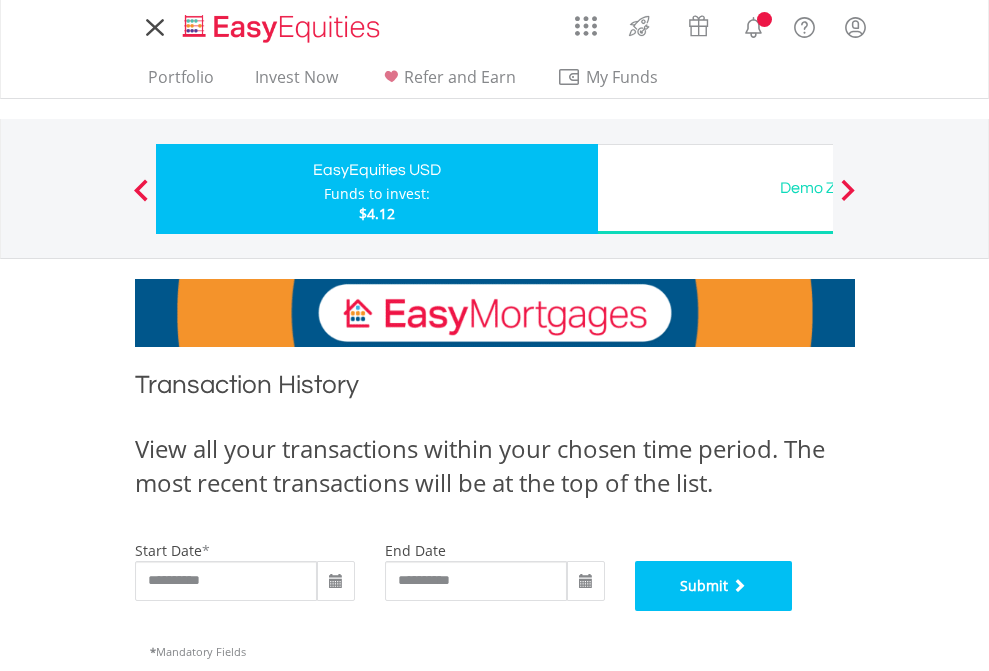 click on "Submit" at bounding box center (714, 586) 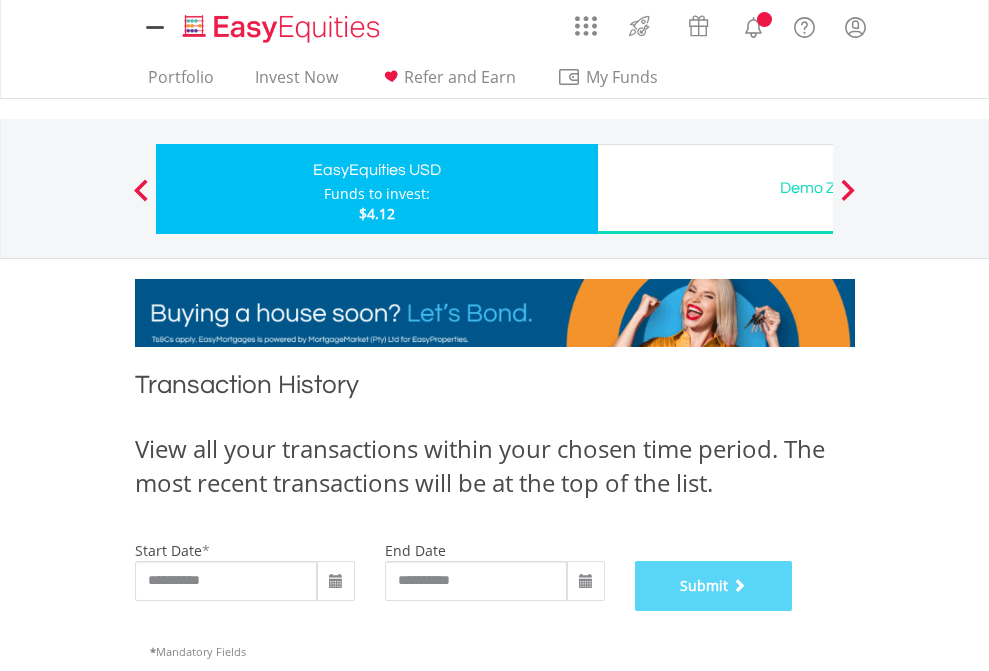 scroll, scrollTop: 811, scrollLeft: 0, axis: vertical 